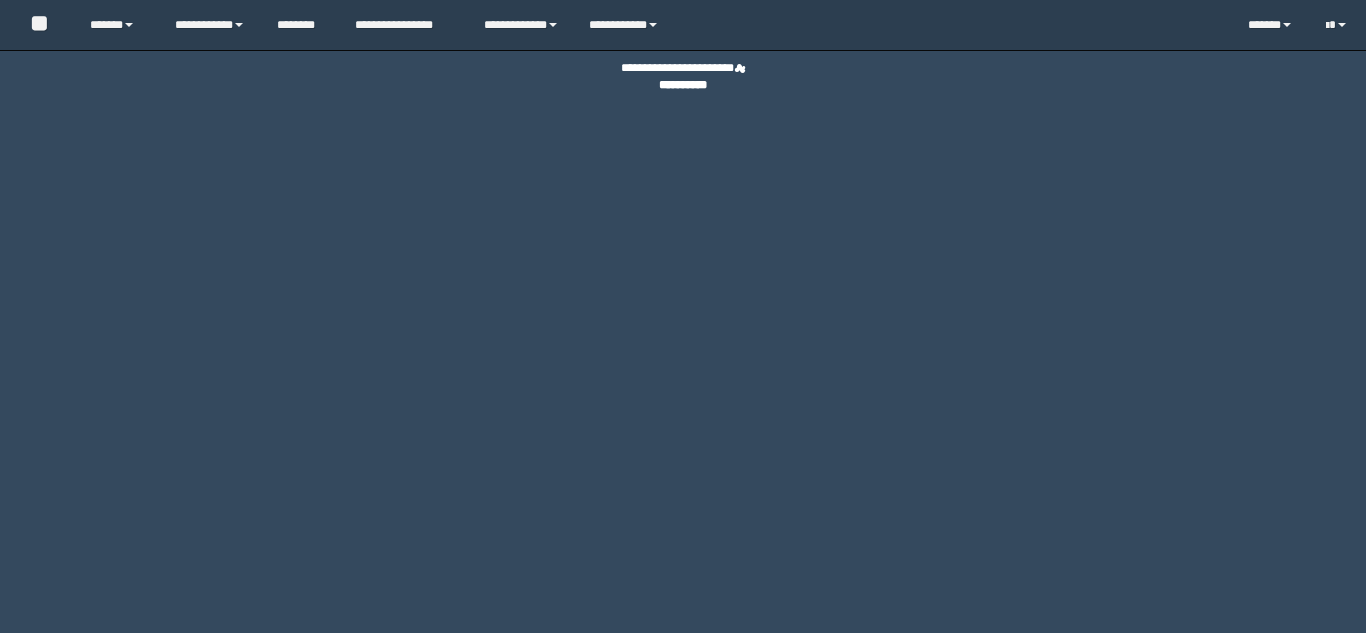 scroll, scrollTop: 0, scrollLeft: 0, axis: both 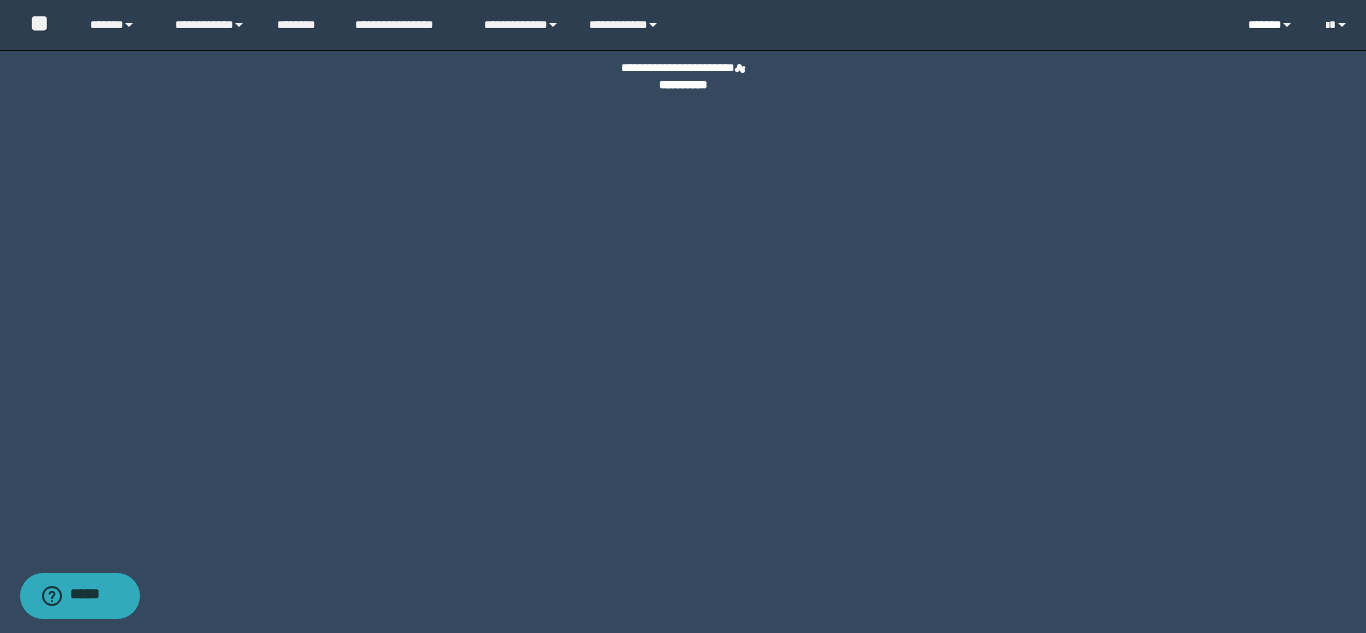 click on "******" at bounding box center [1271, 25] 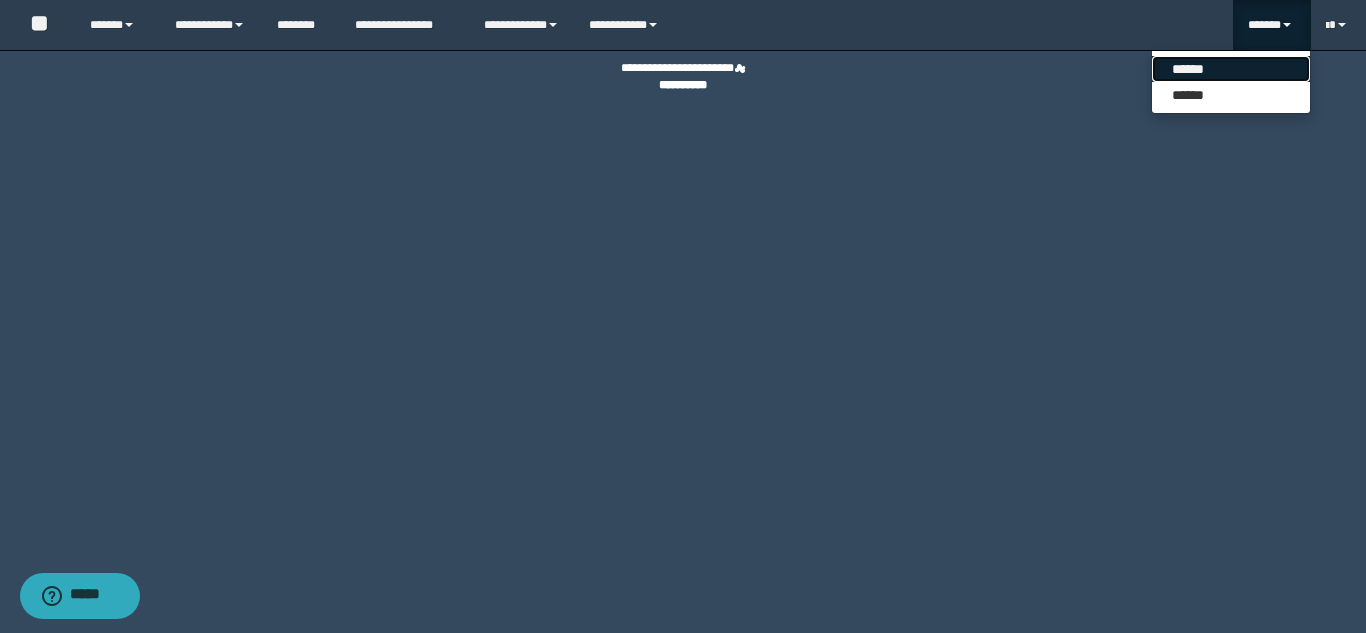 click on "******" at bounding box center [1231, 69] 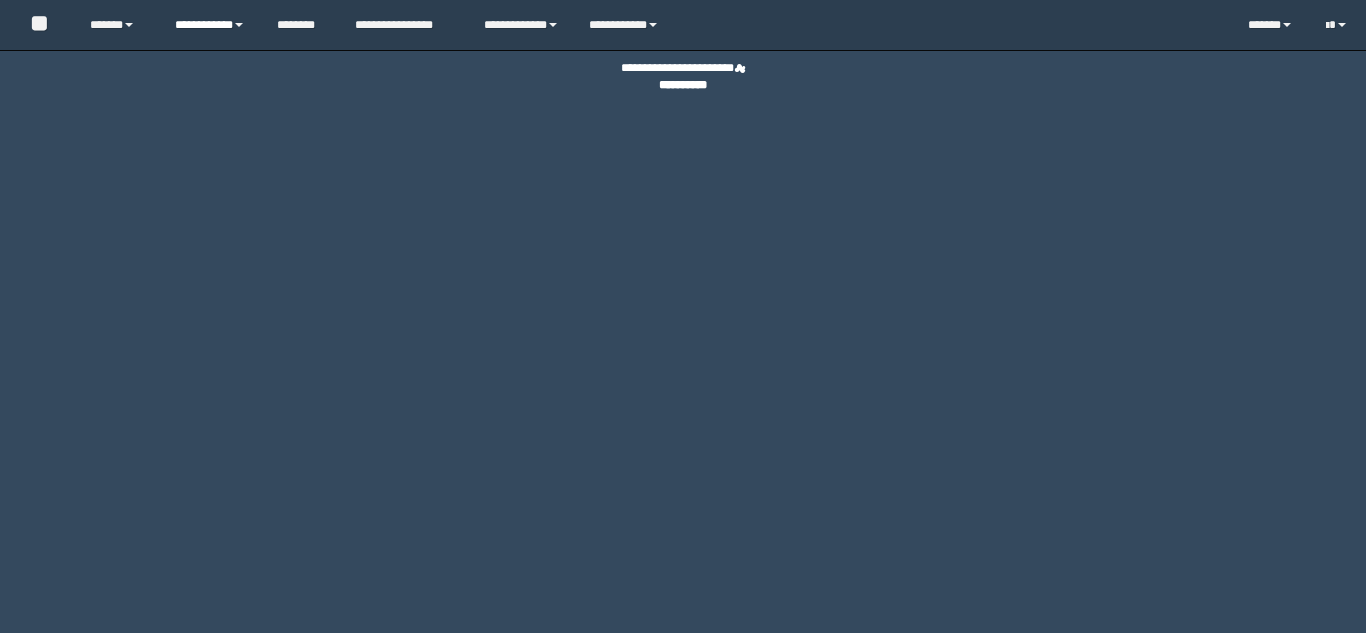 scroll, scrollTop: 0, scrollLeft: 0, axis: both 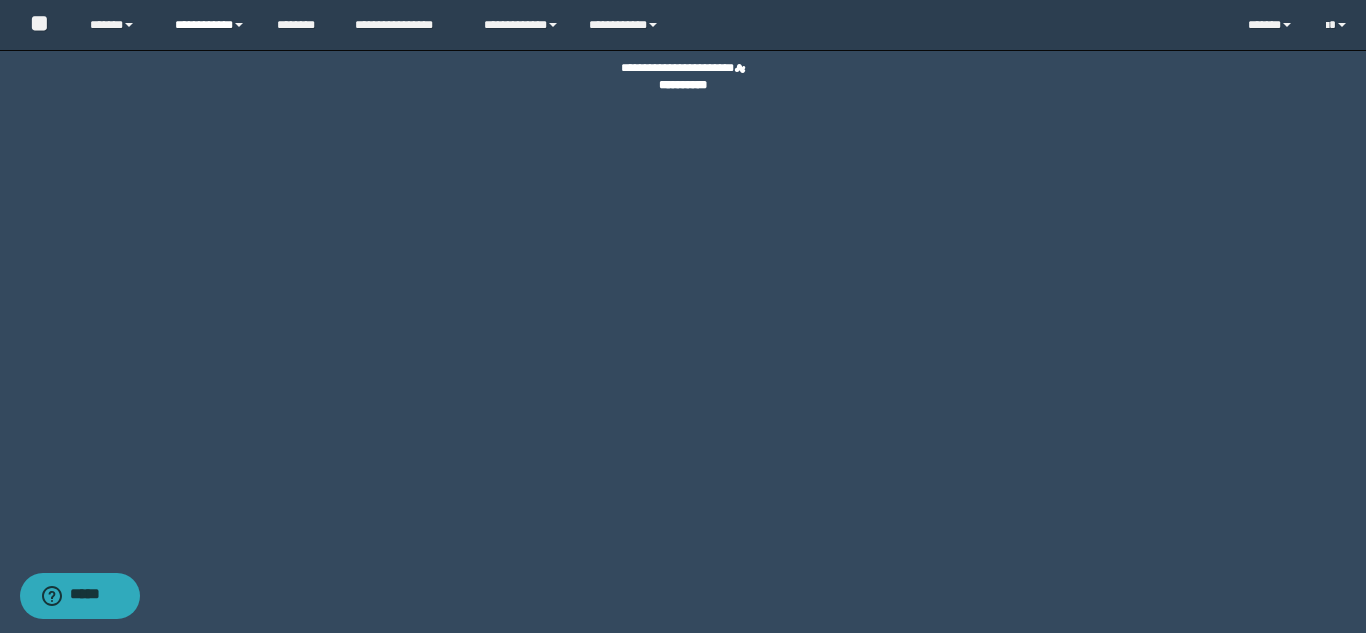 click on "**********" at bounding box center (210, 25) 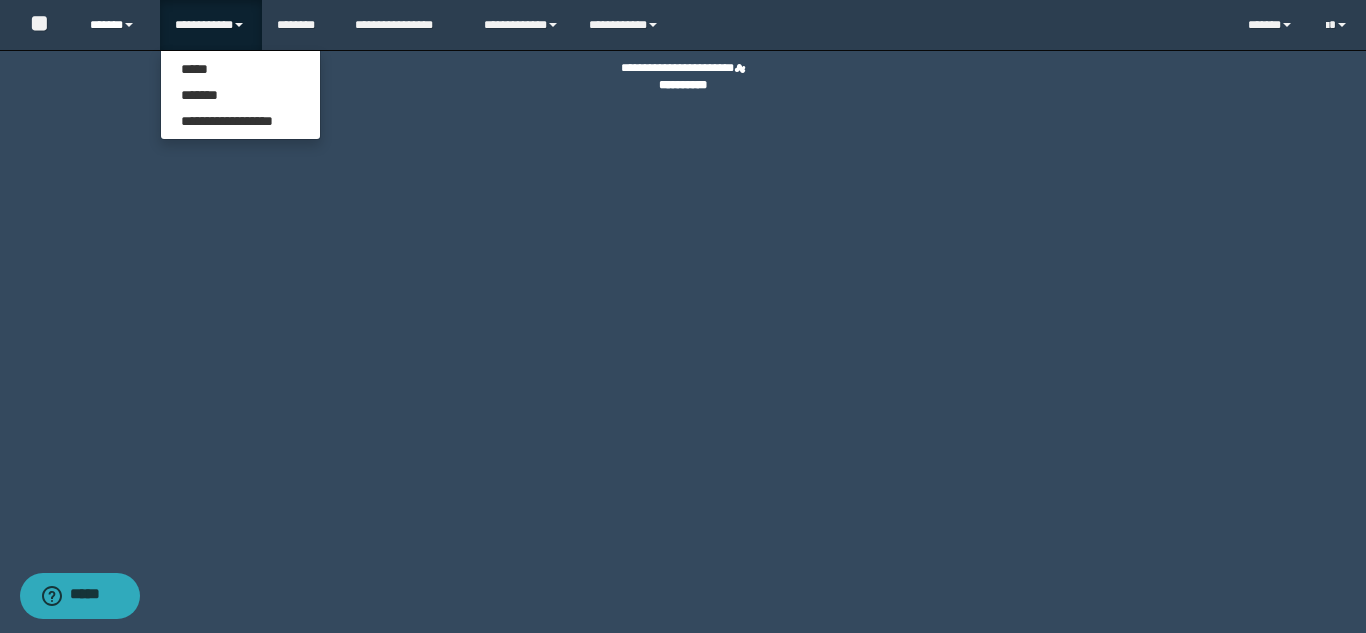 click on "******" at bounding box center (117, 25) 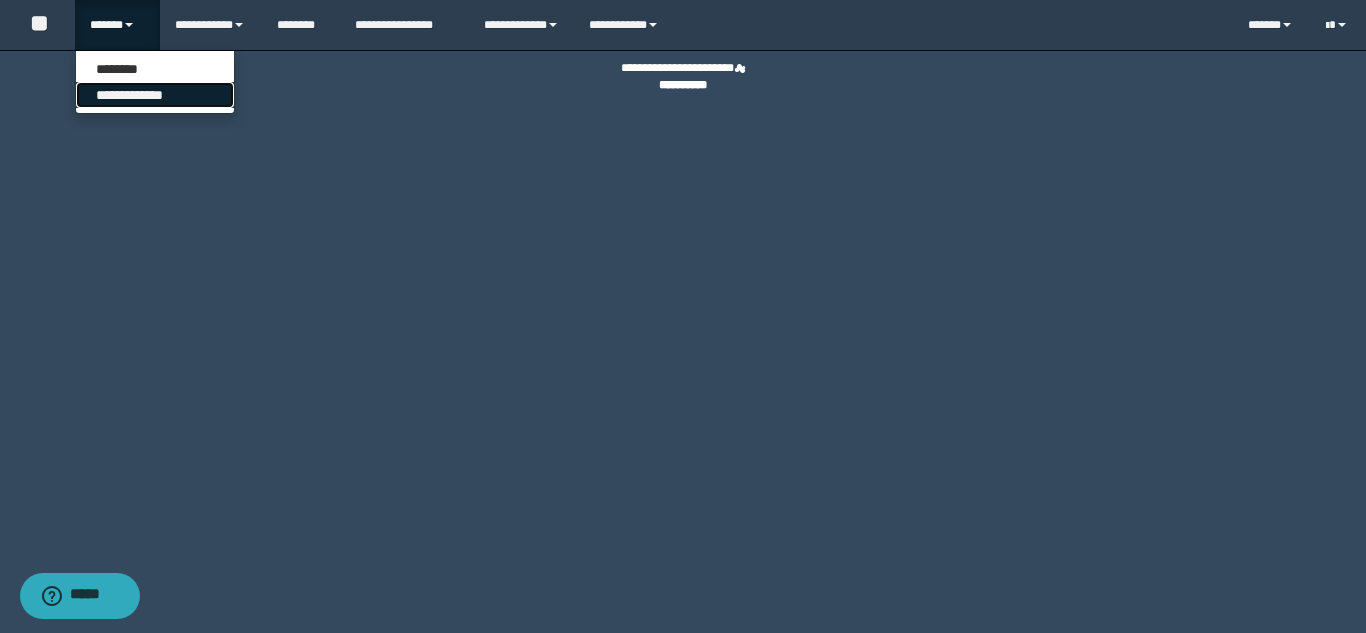 click on "**********" at bounding box center (155, 95) 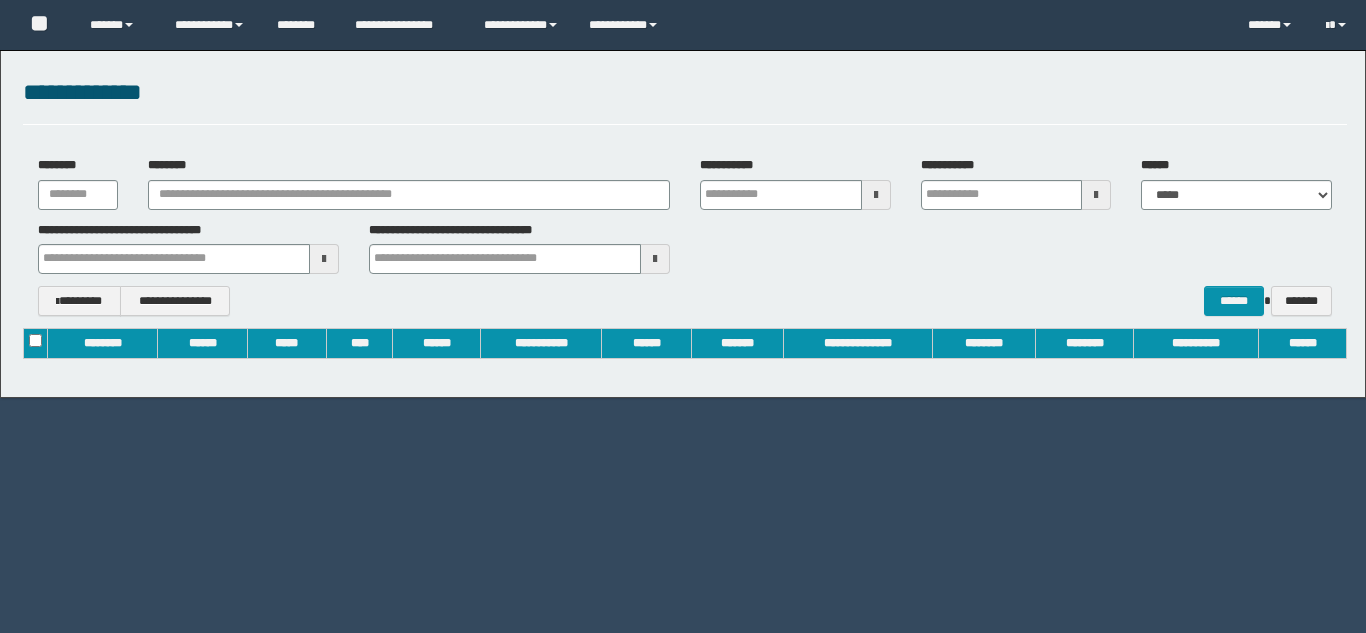 scroll, scrollTop: 0, scrollLeft: 0, axis: both 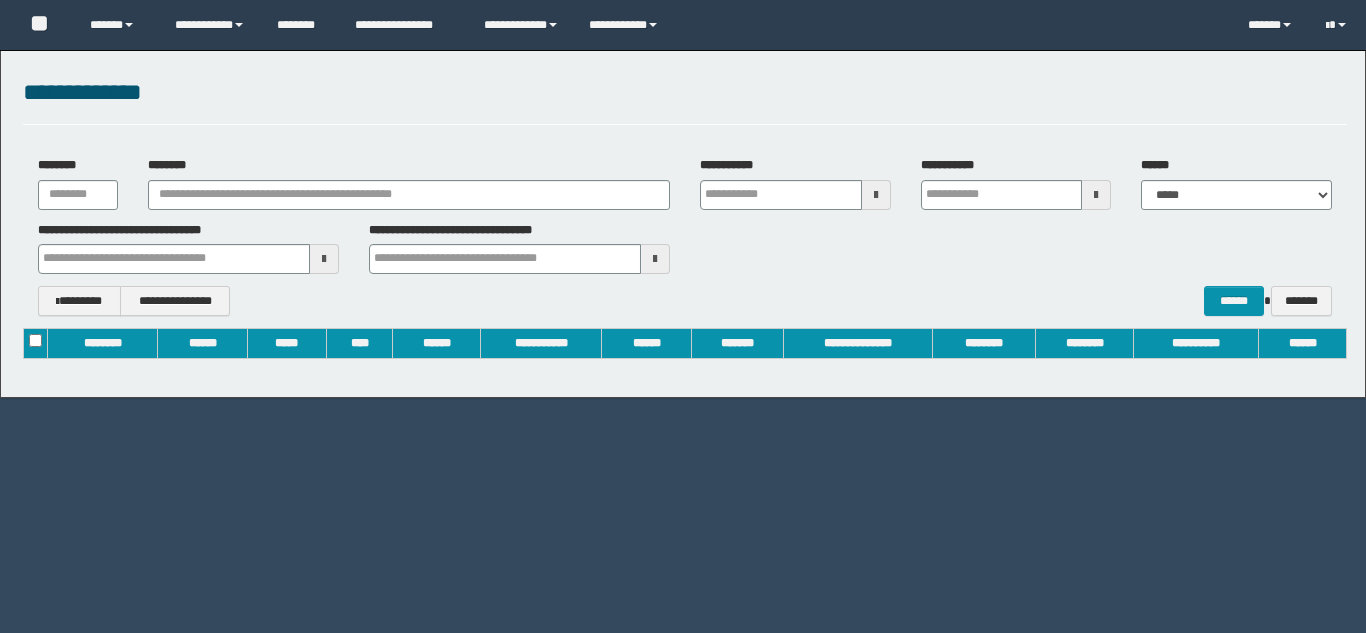 type on "**********" 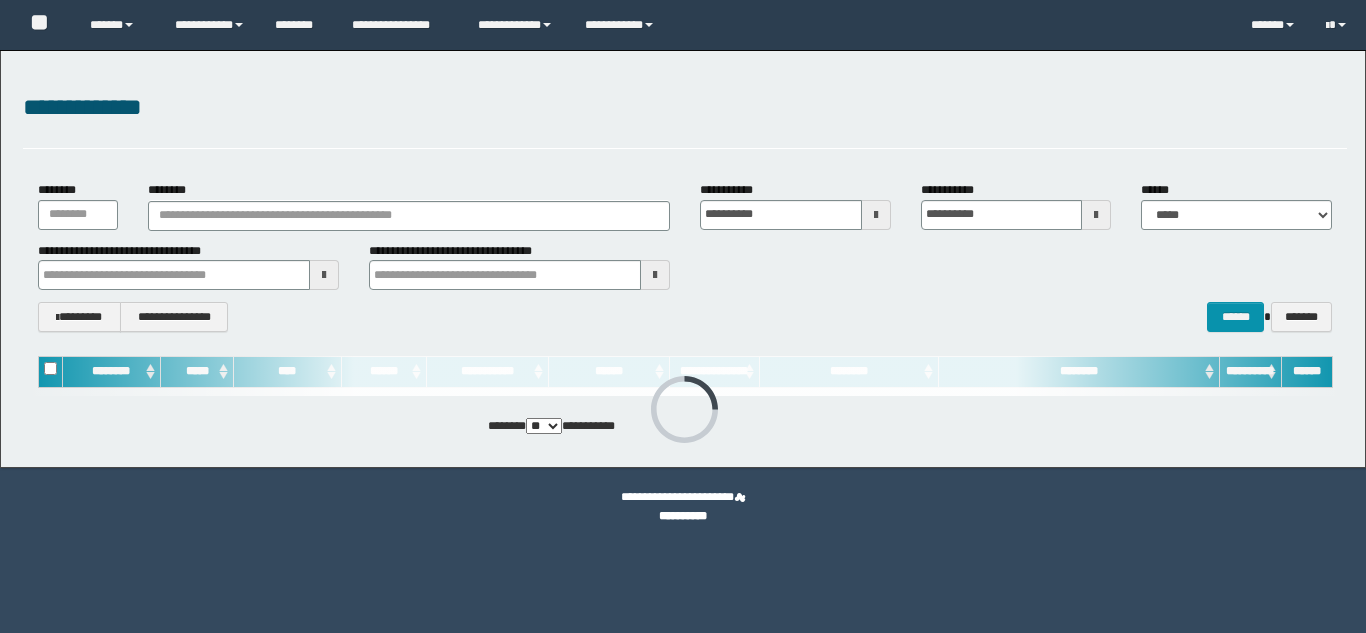scroll, scrollTop: 0, scrollLeft: 0, axis: both 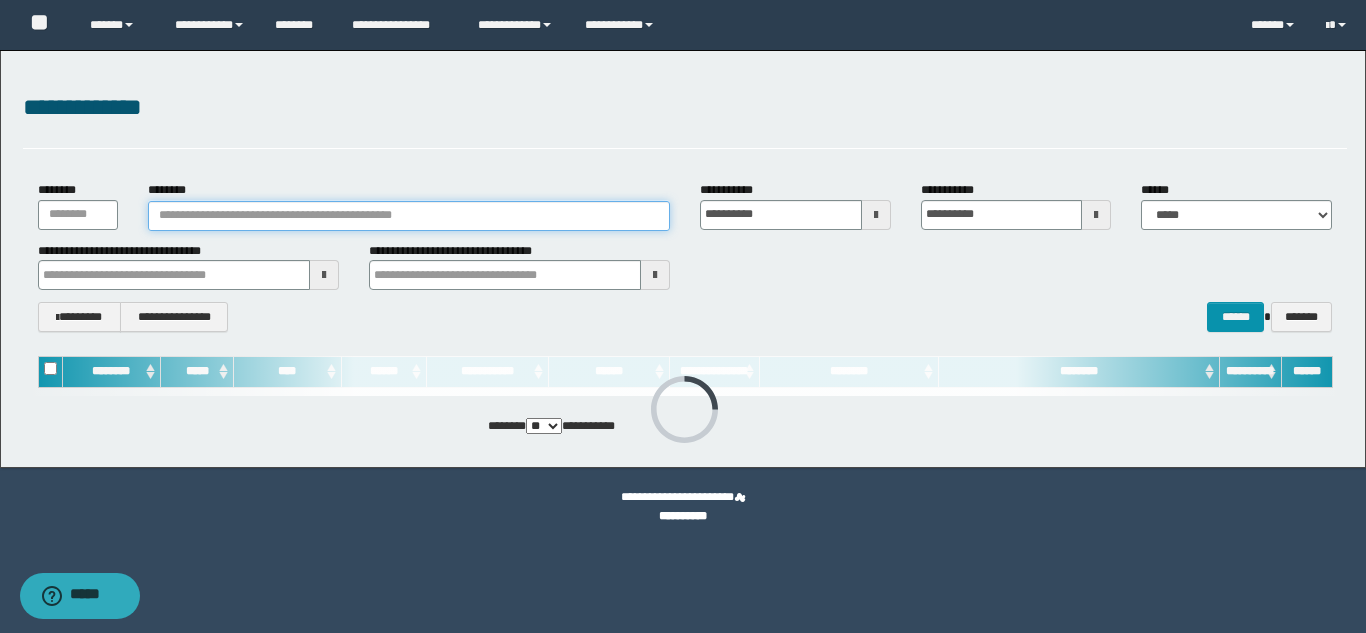 click on "********" at bounding box center (409, 216) 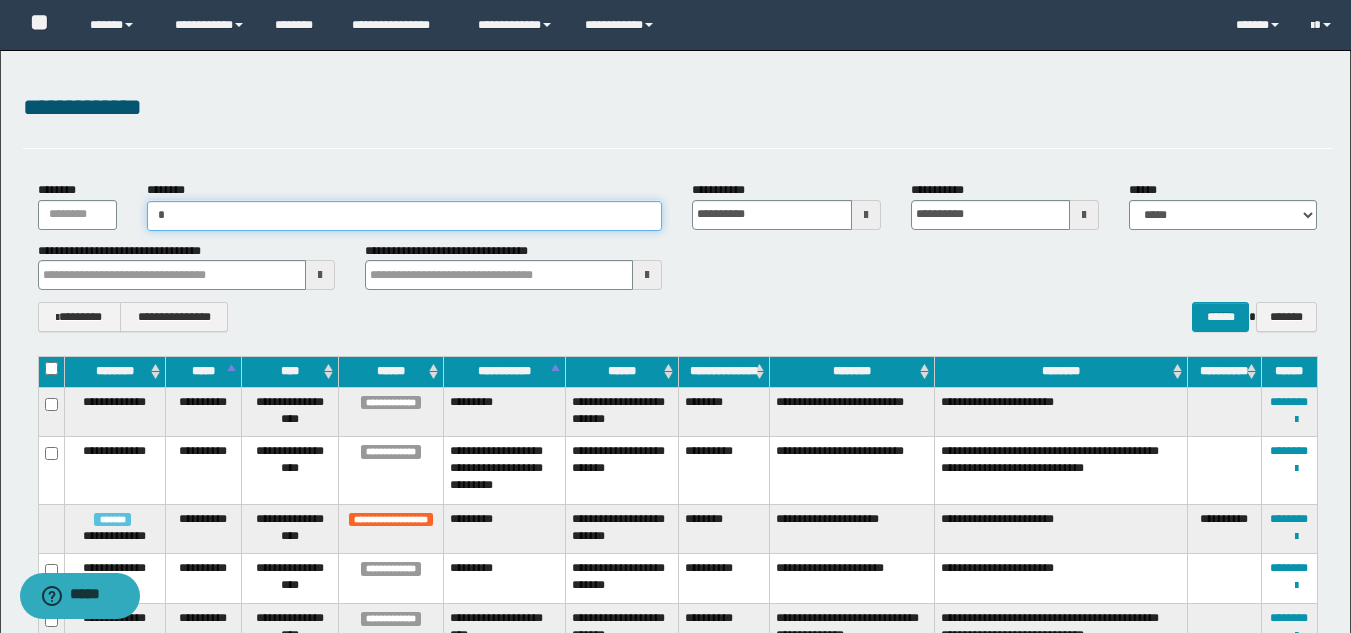 type on "**" 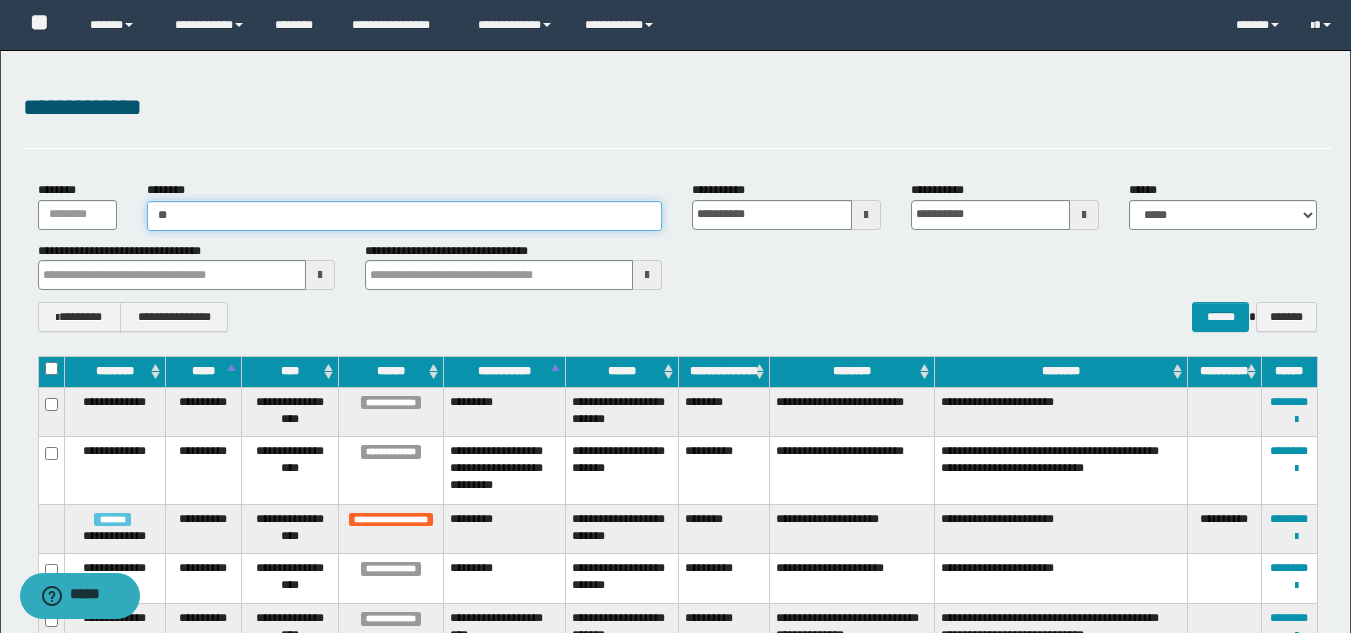 type on "**" 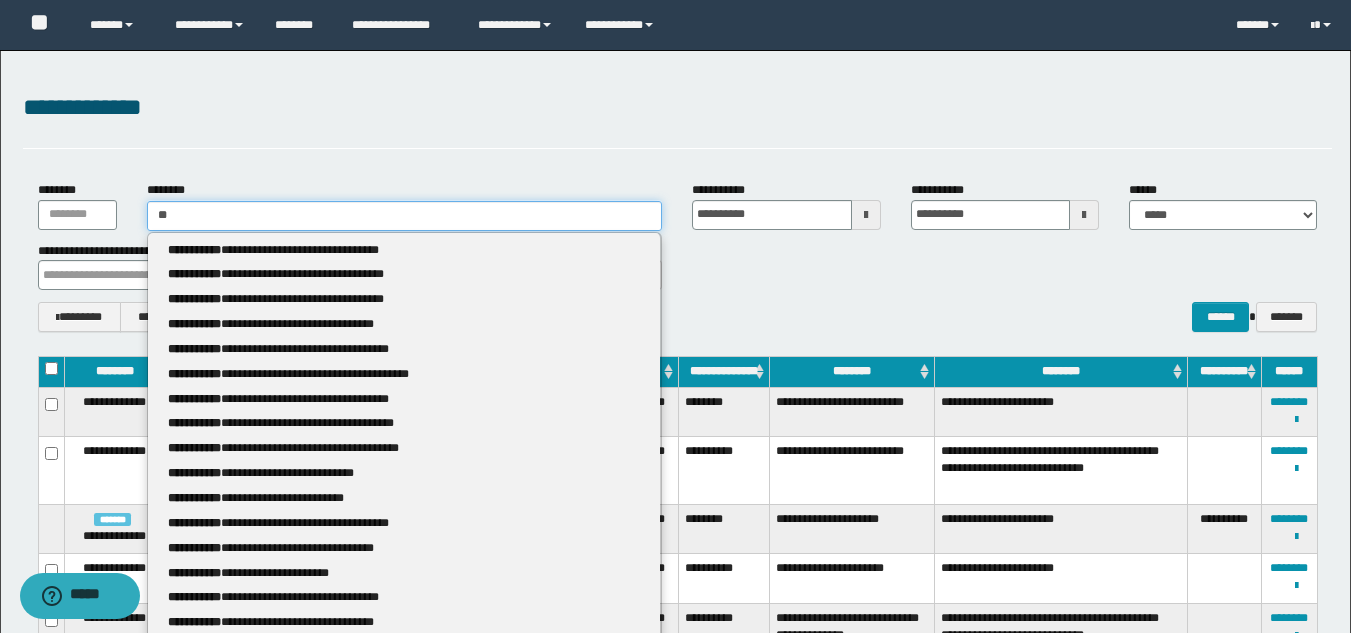 type 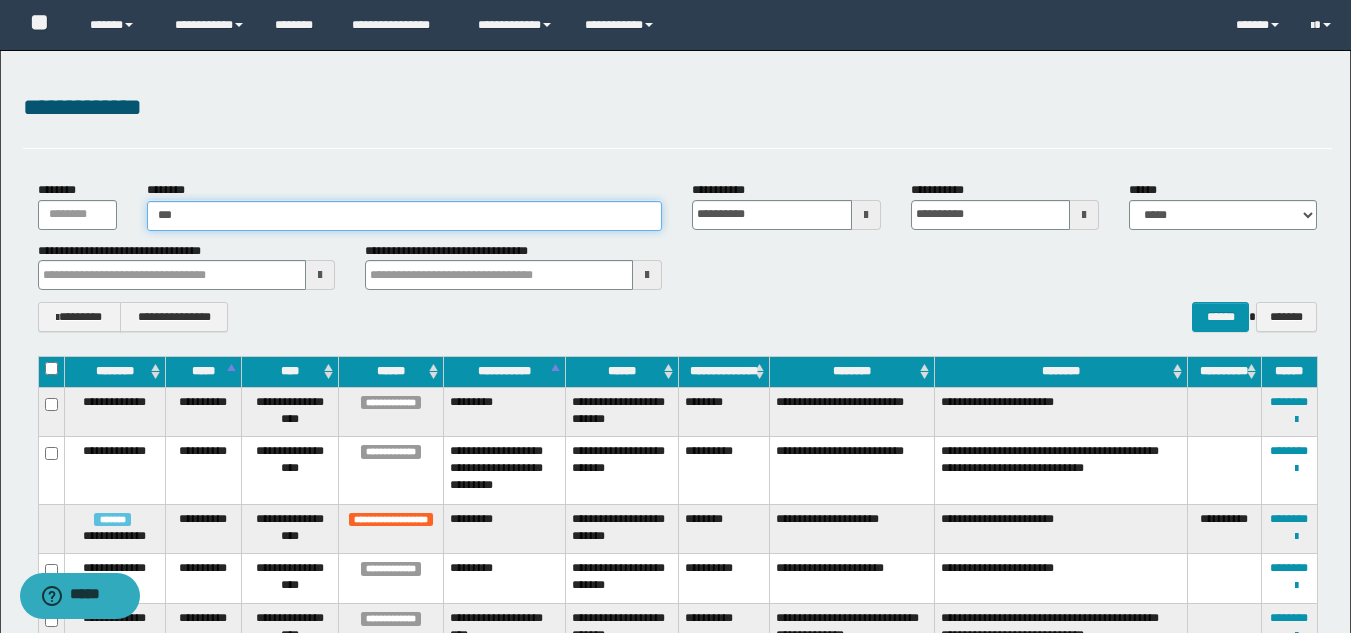 type on "****" 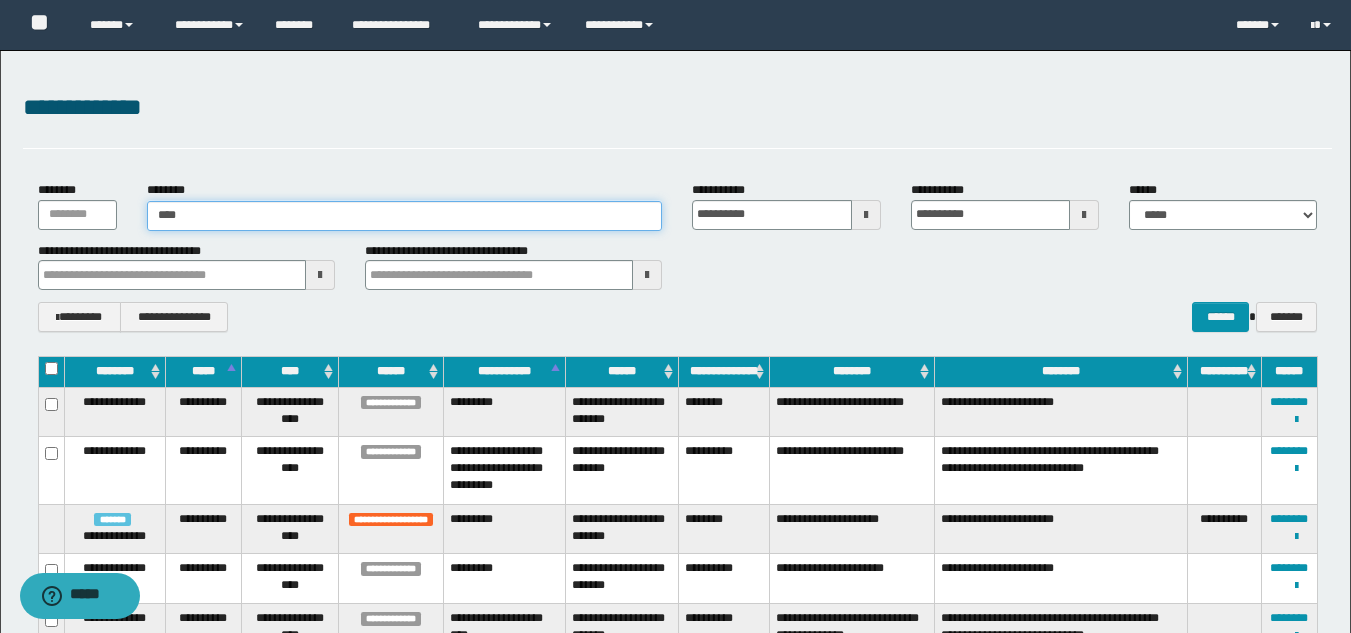 type on "****" 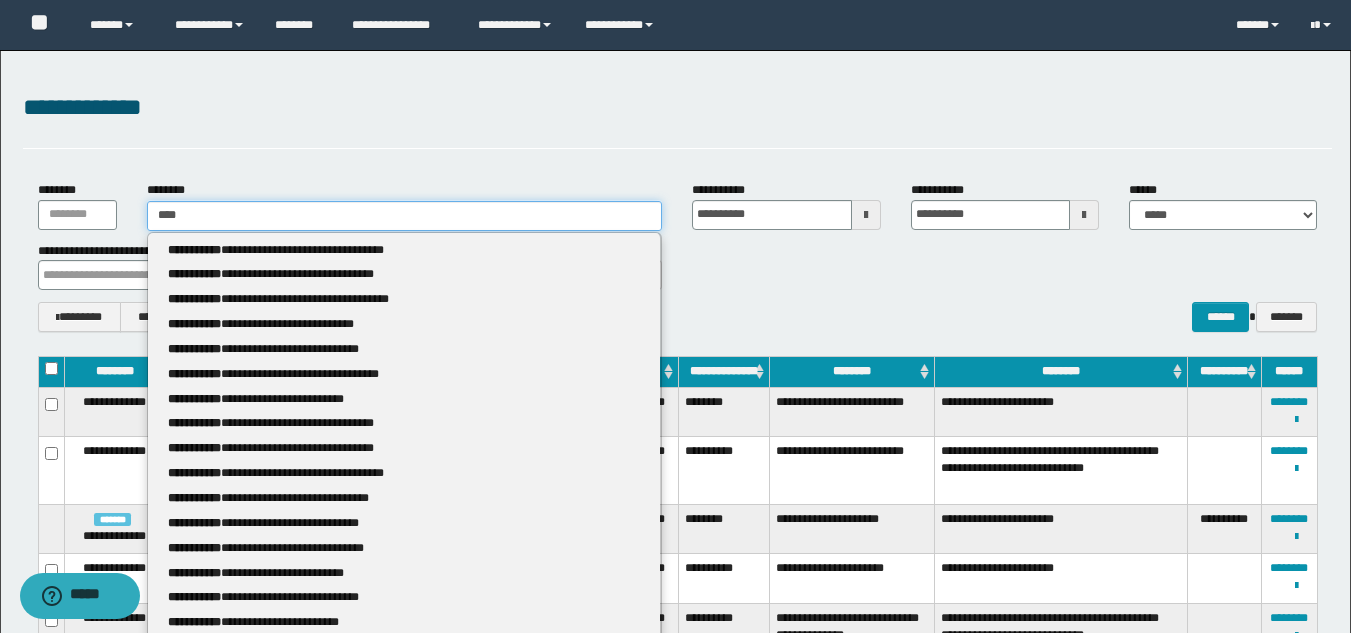 type 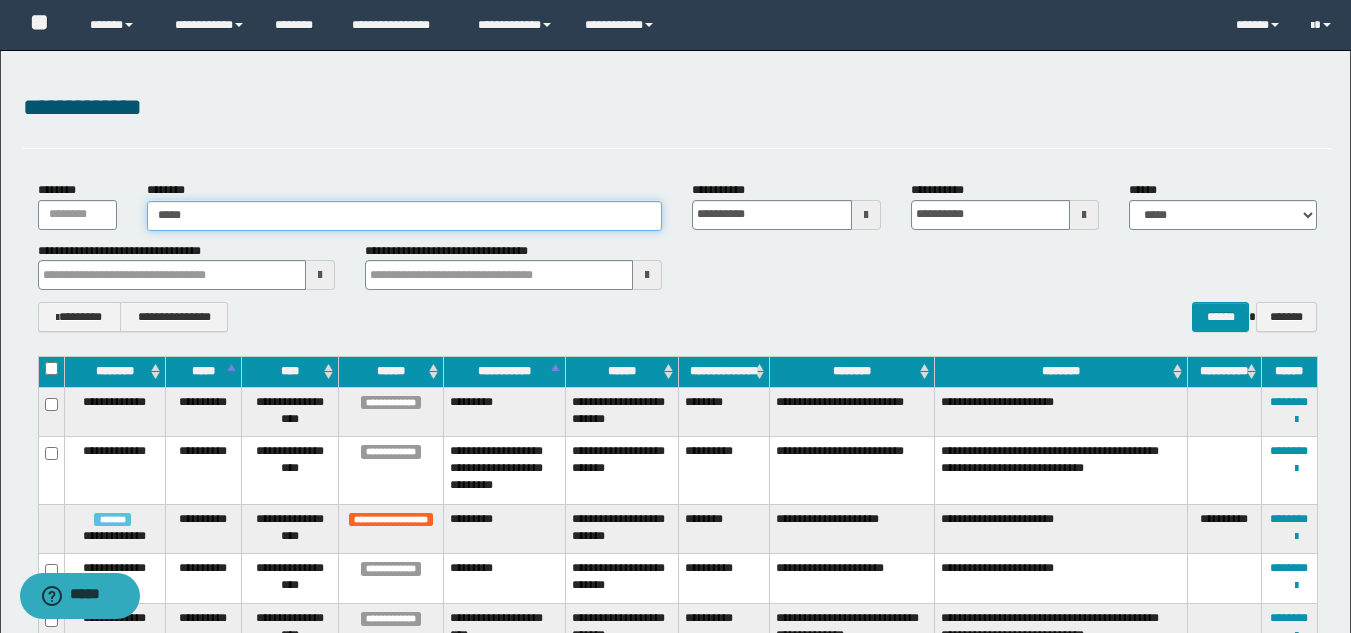 type on "*****" 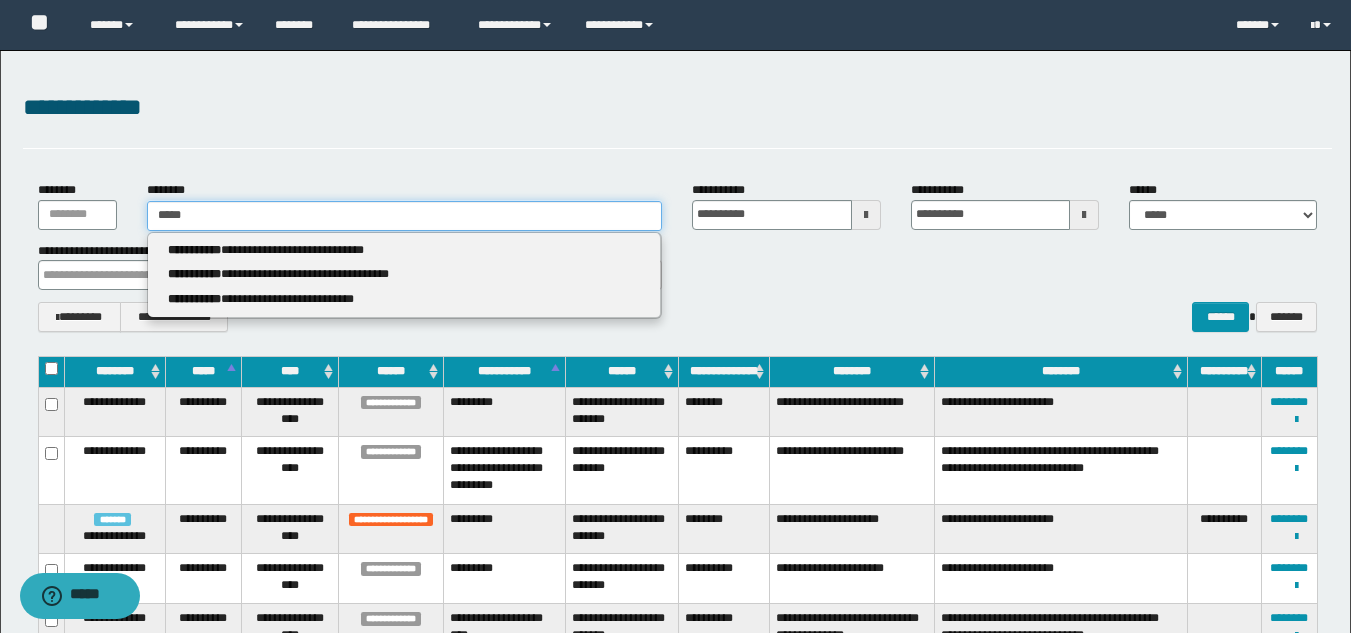 type 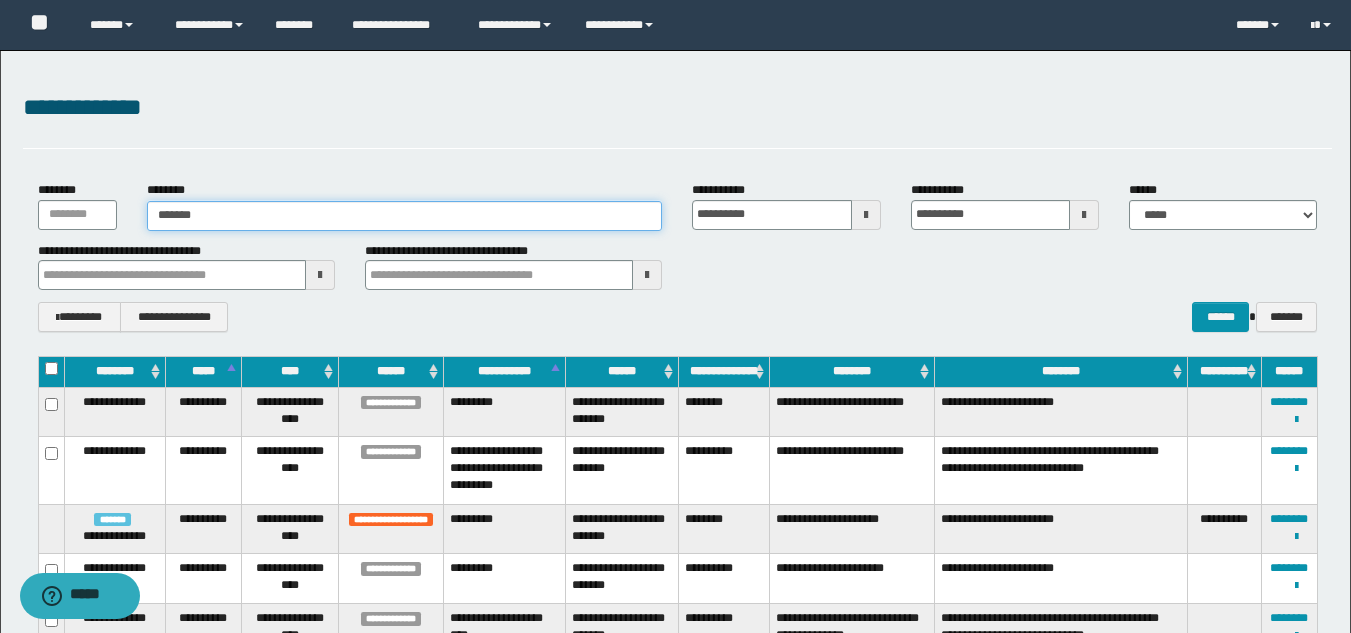 type on "********" 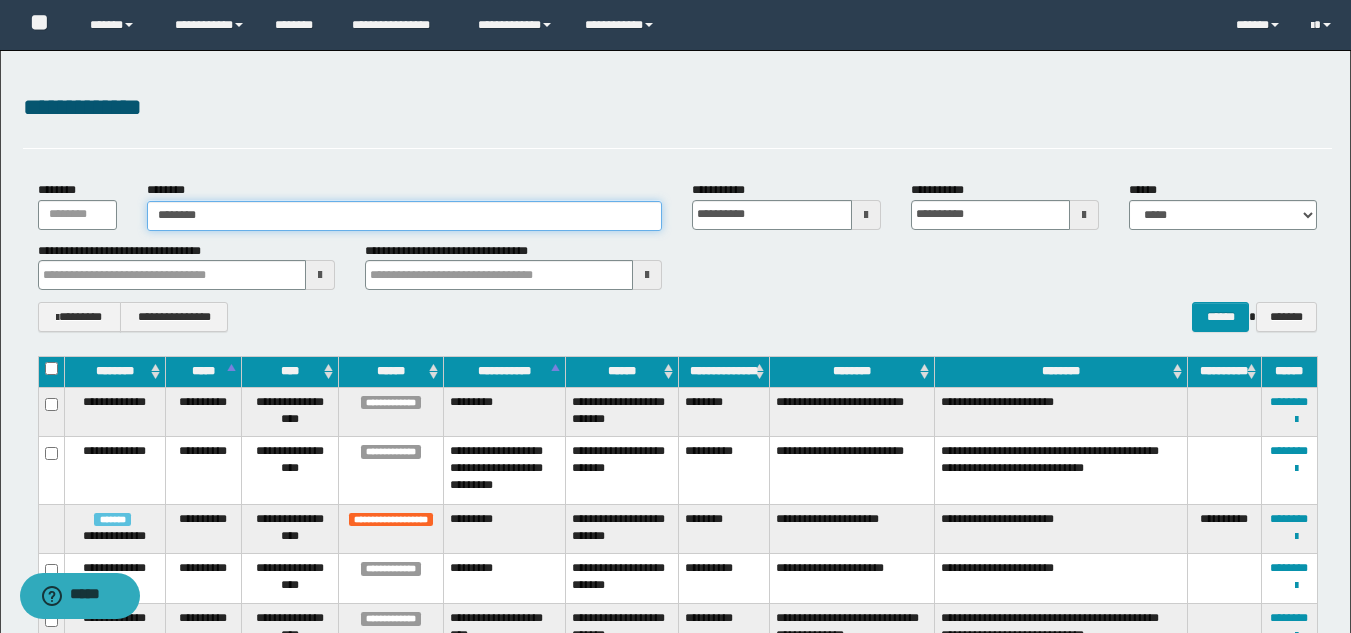 type on "********" 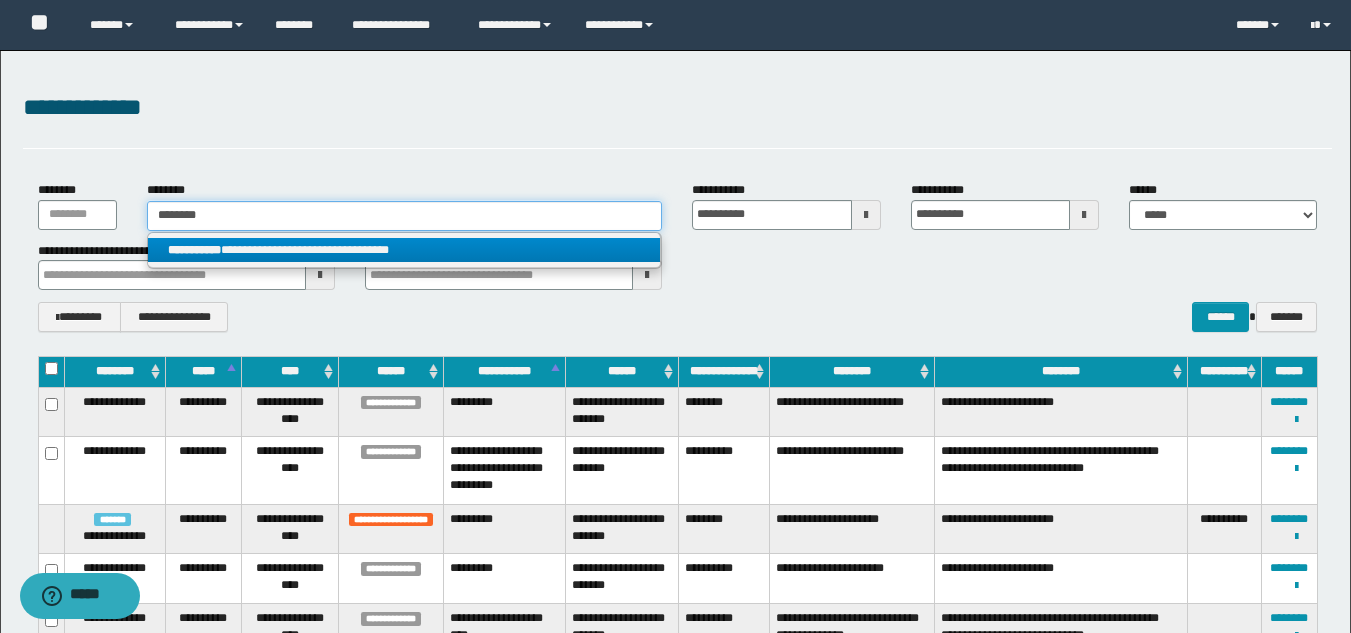 type on "********" 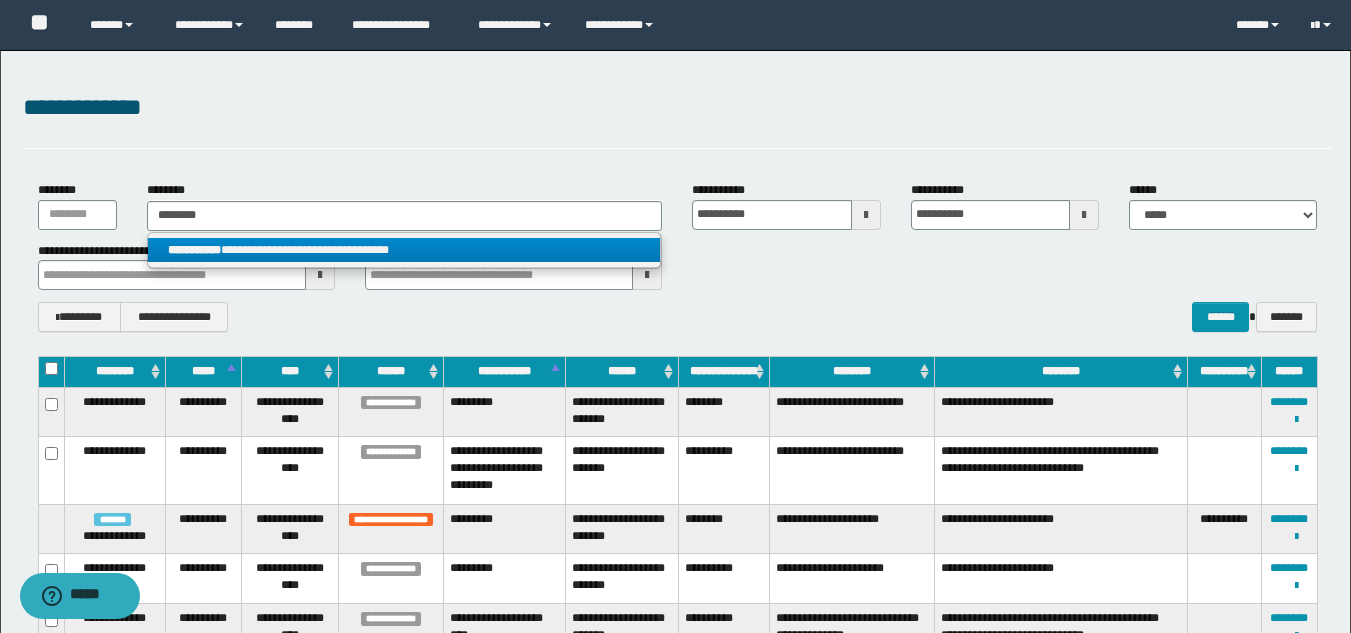 click on "**********" at bounding box center (194, 250) 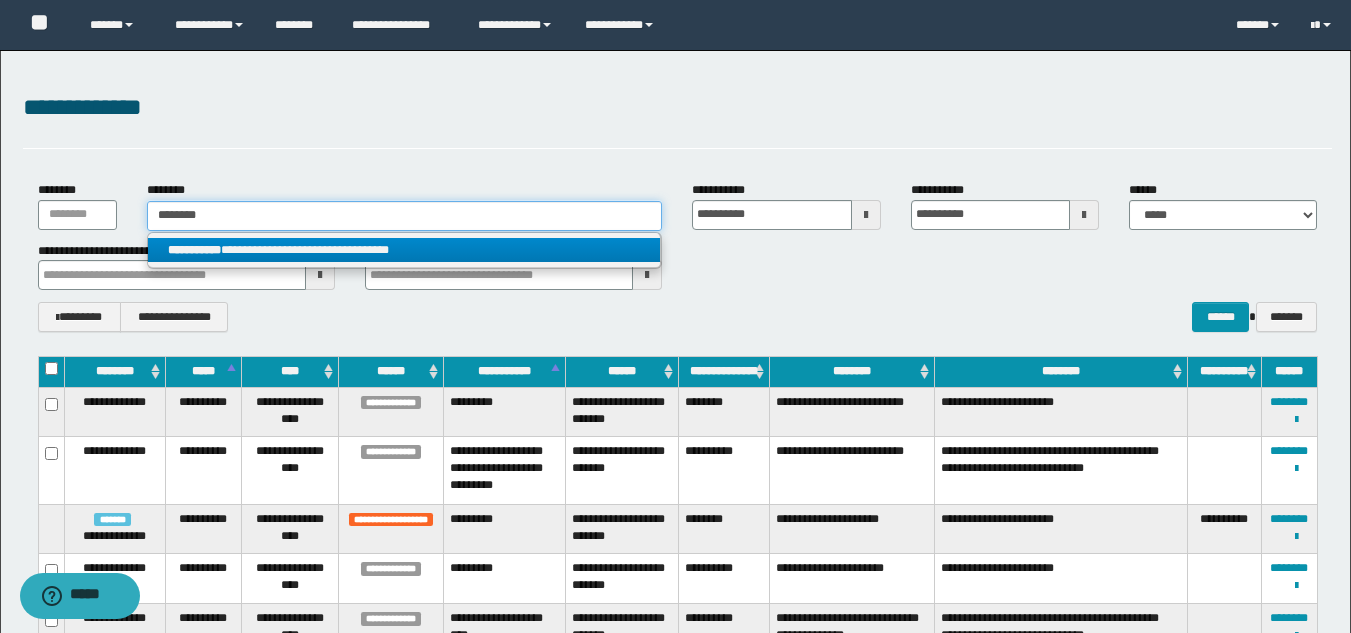 type 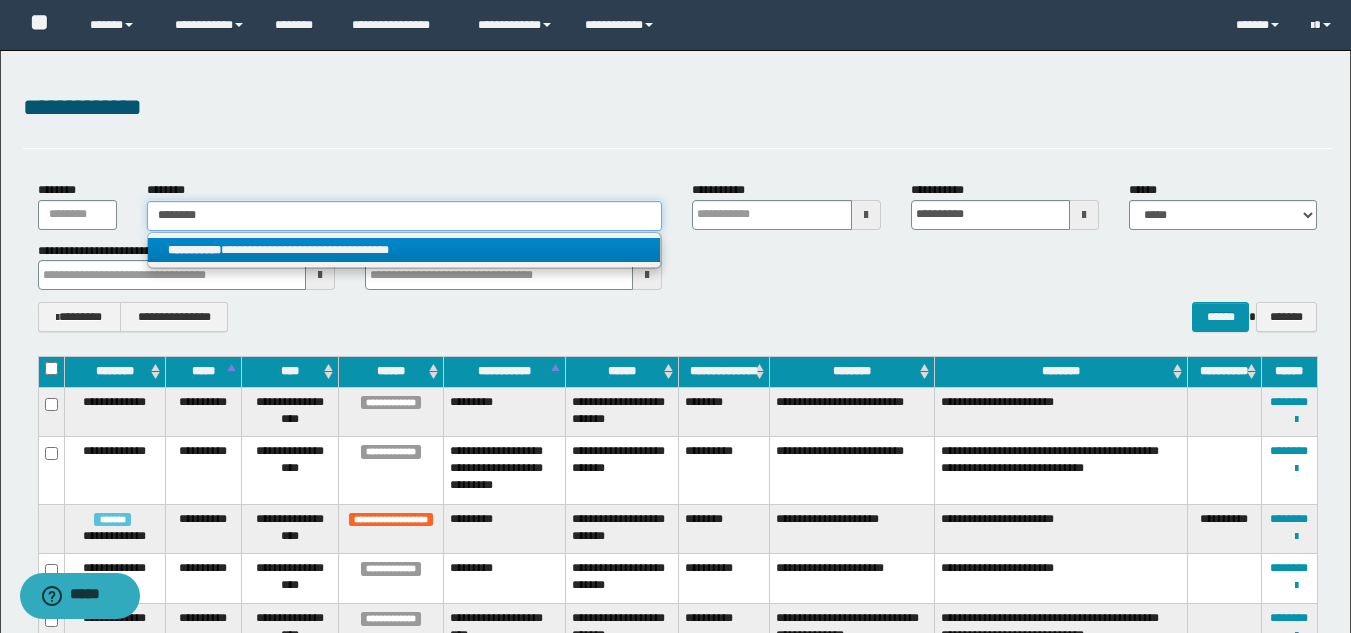 type 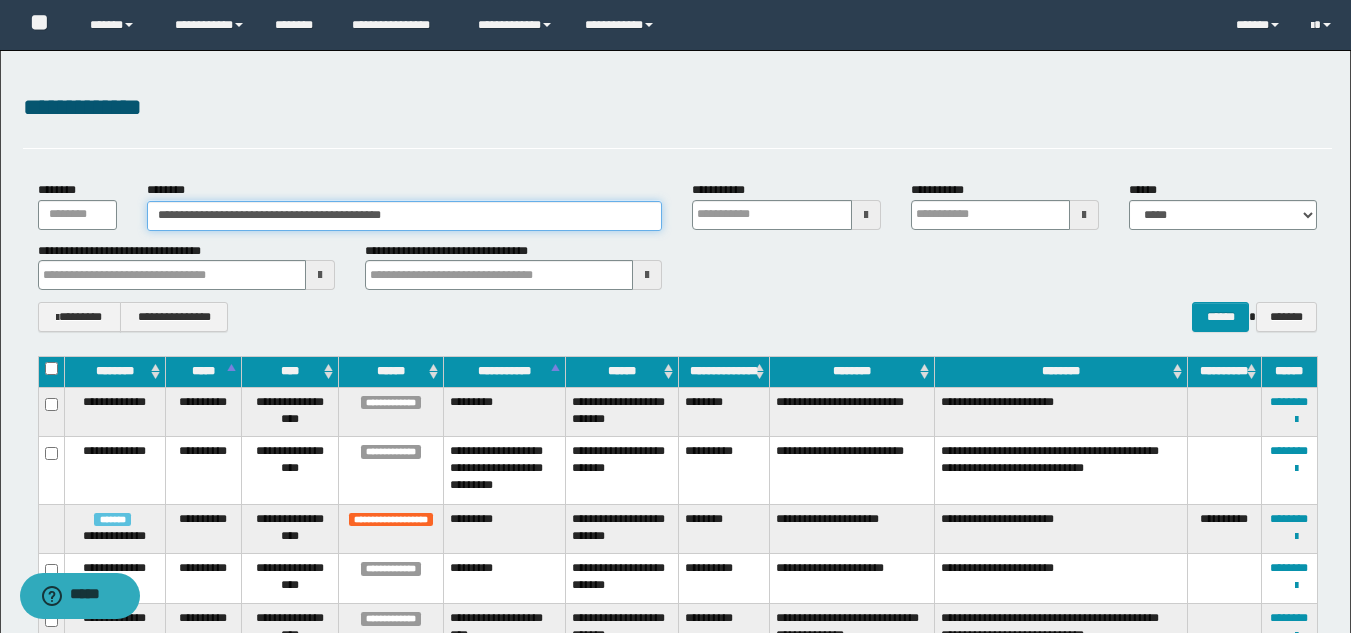 type 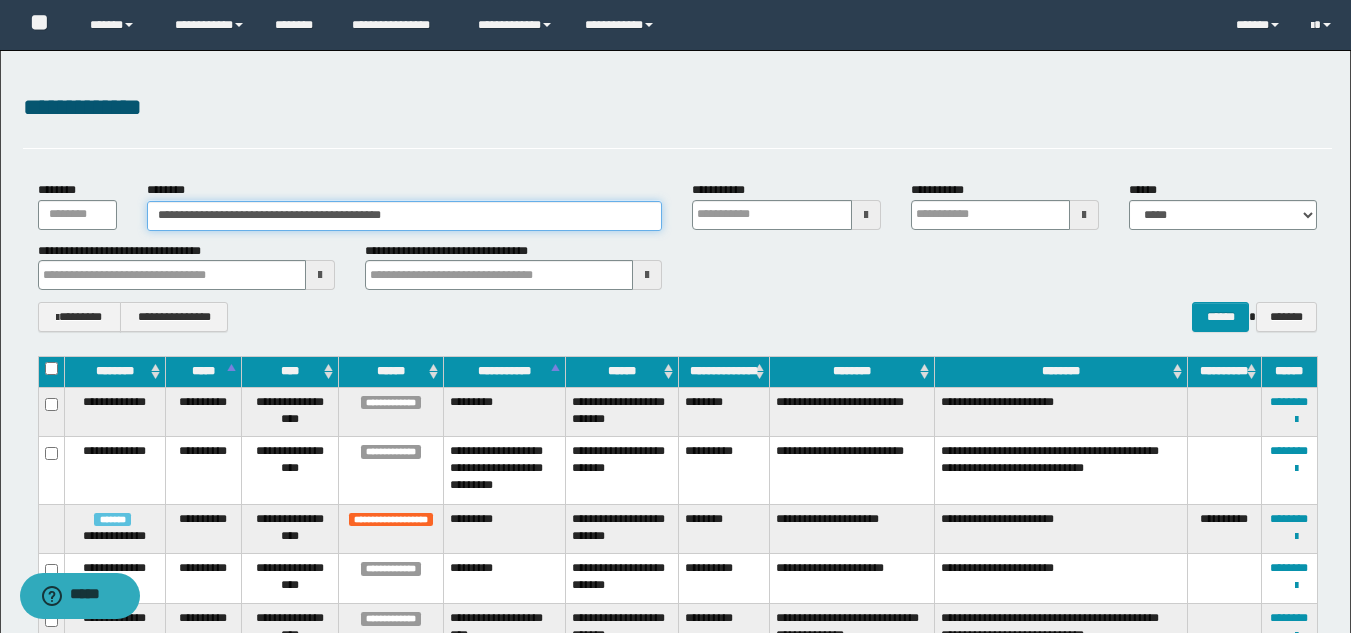 type 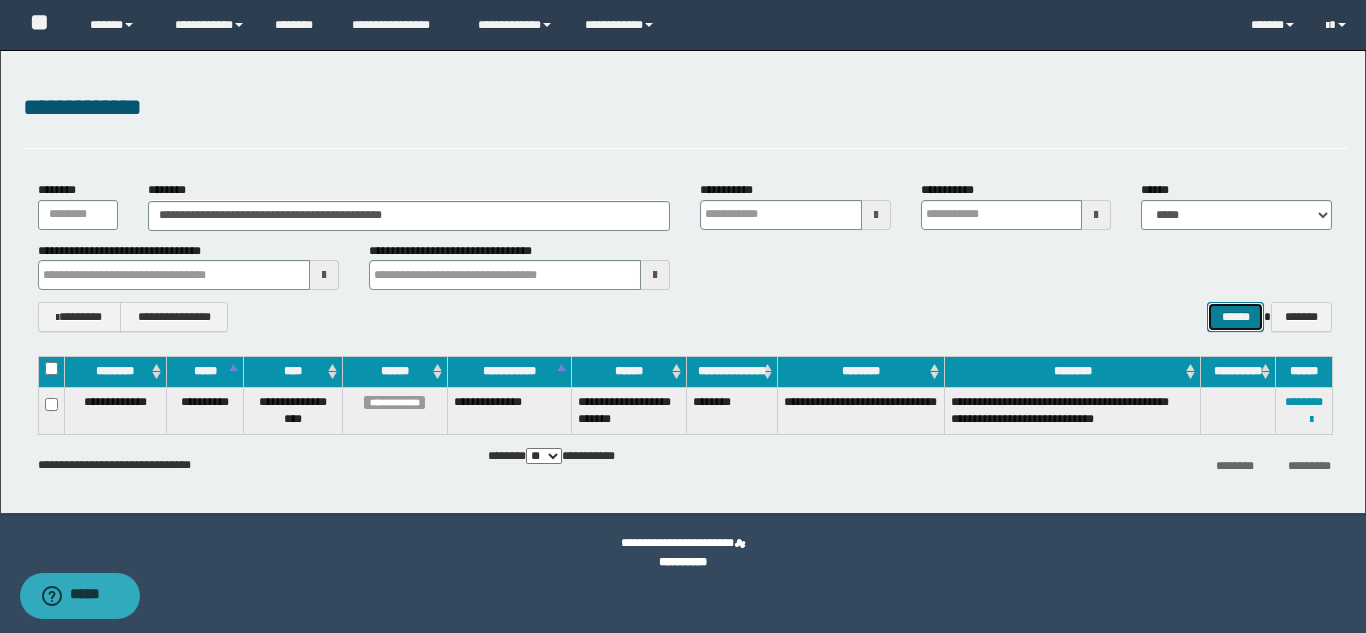 click on "******" at bounding box center (1235, 317) 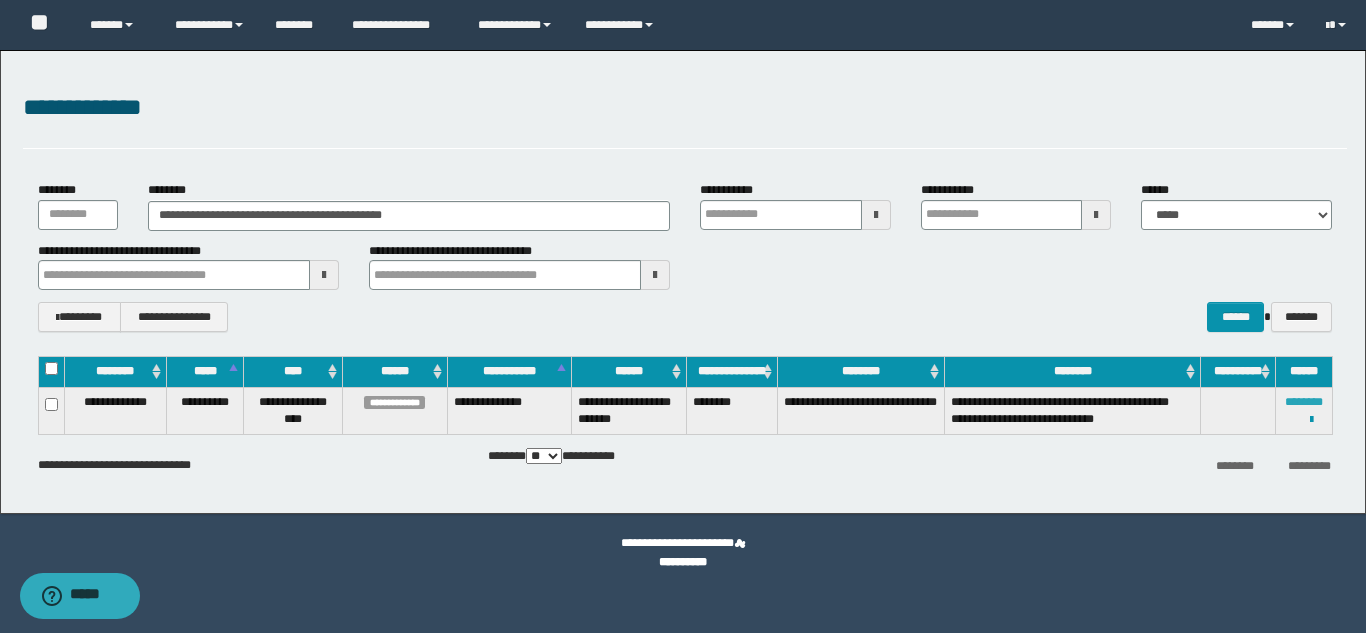 click on "********" at bounding box center [1304, 402] 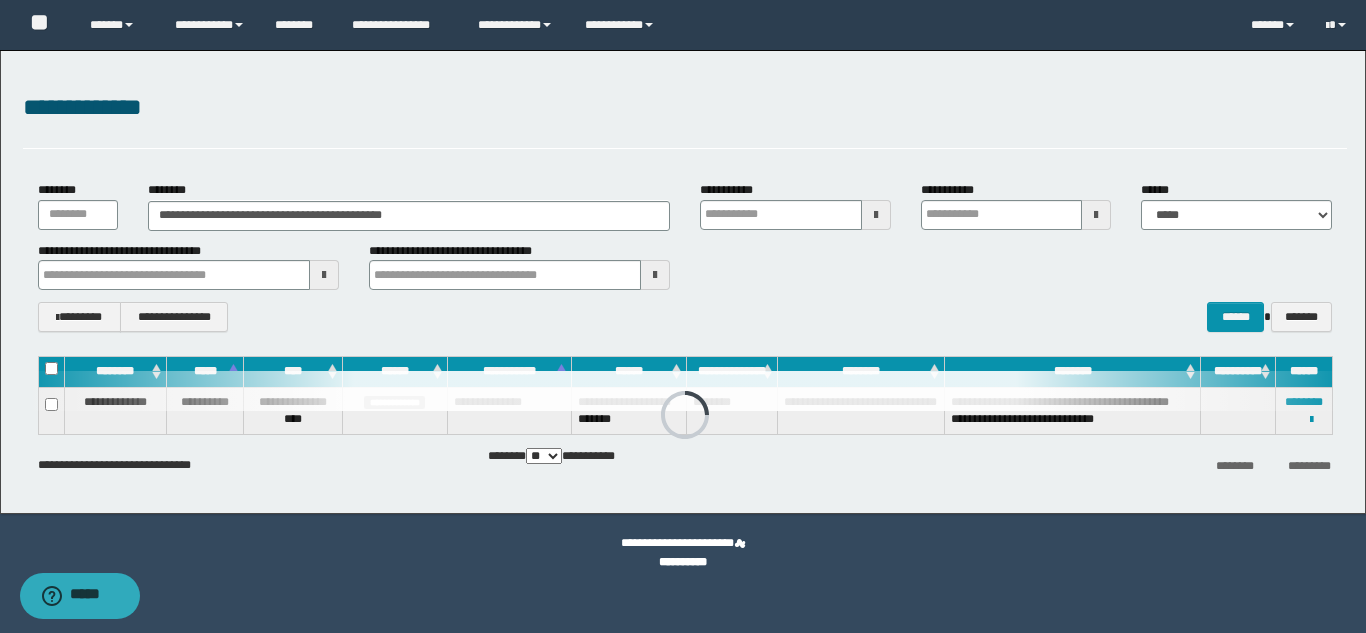 type 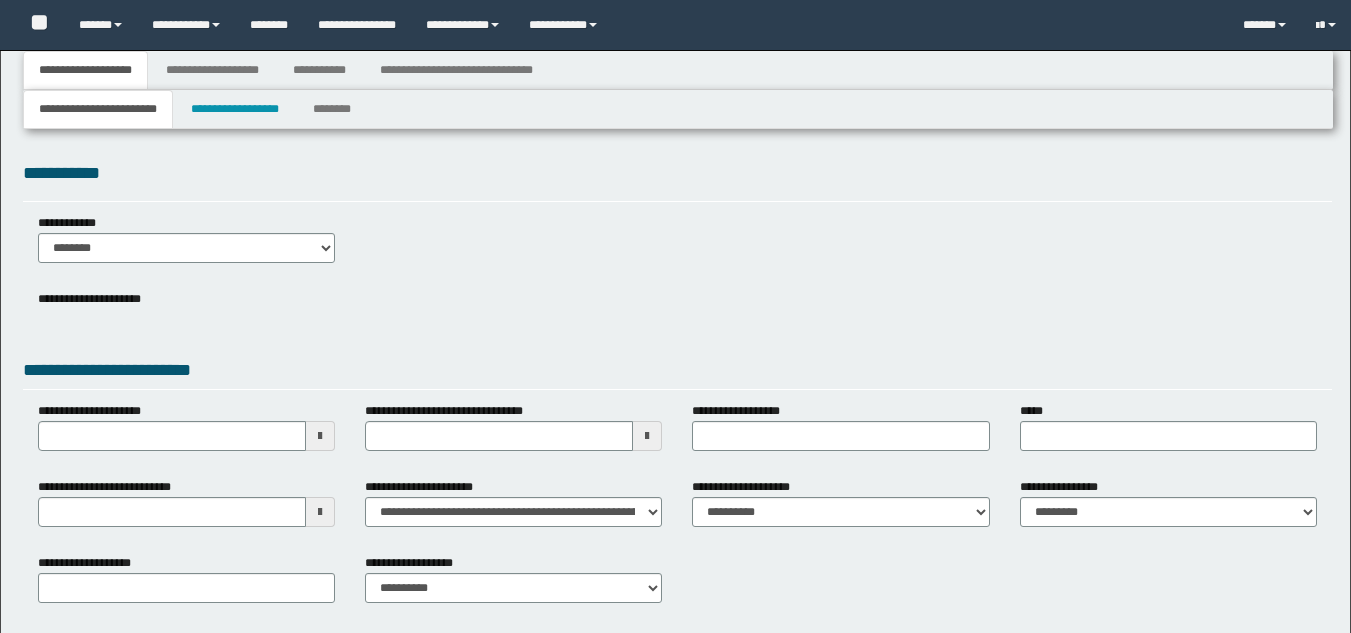 type 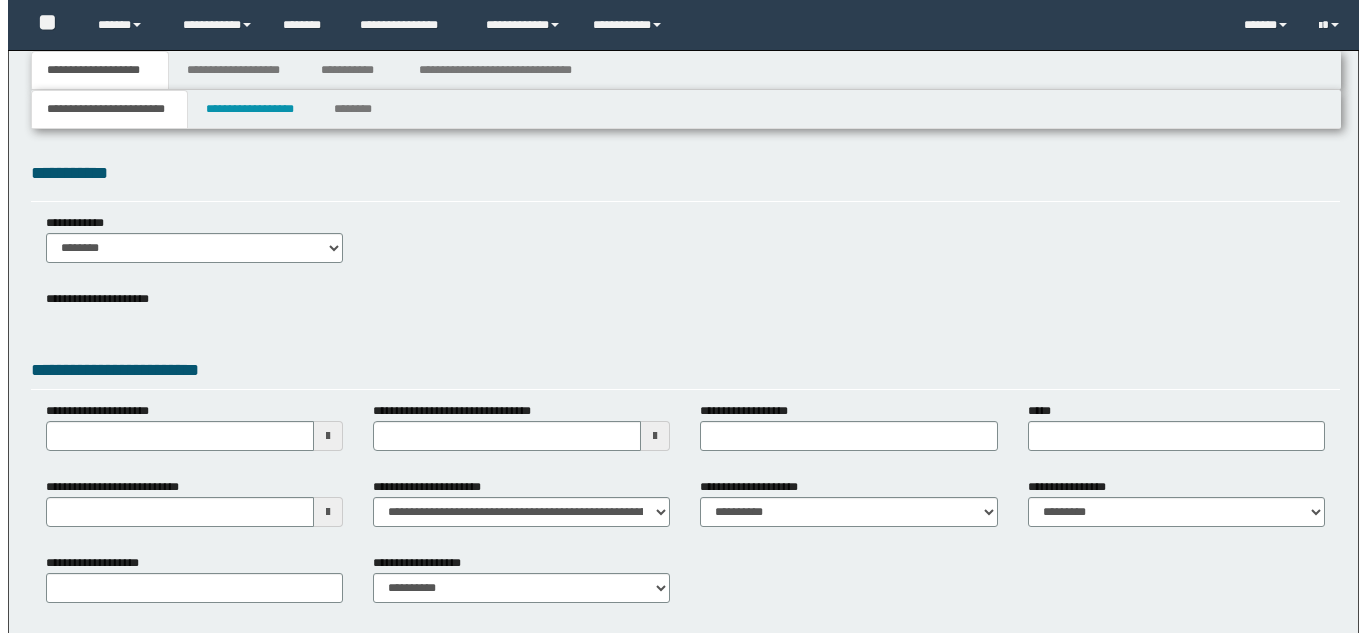 scroll, scrollTop: 0, scrollLeft: 0, axis: both 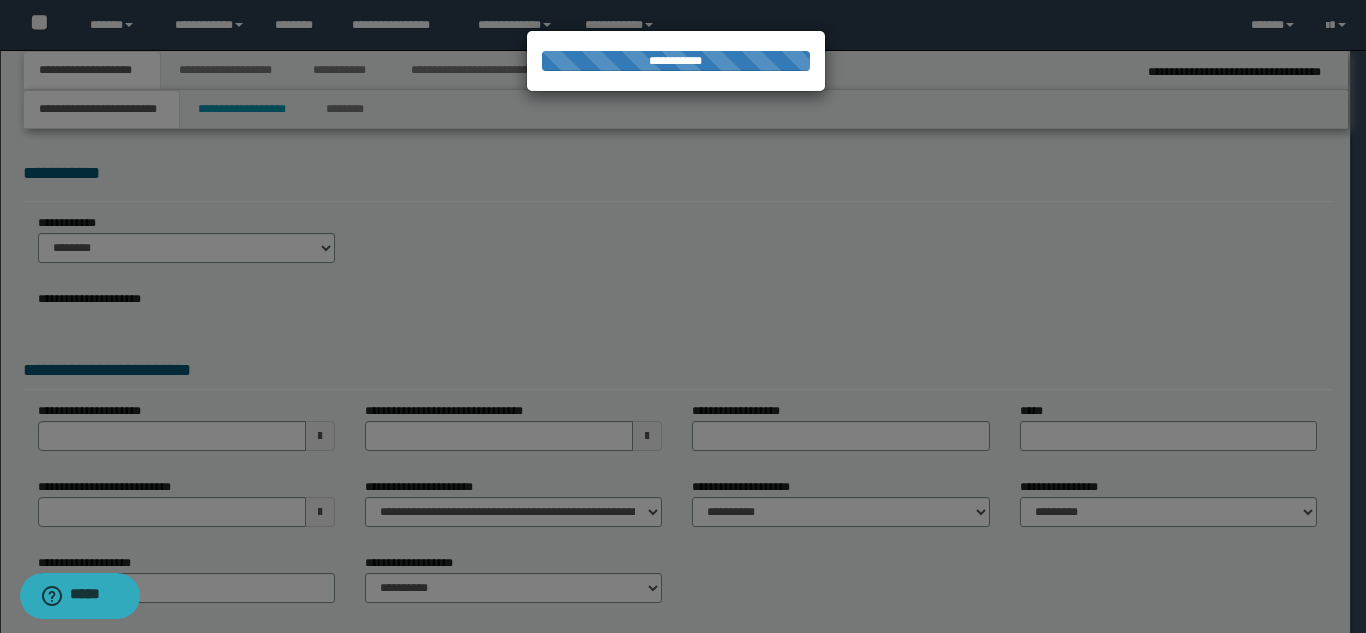 type on "**********" 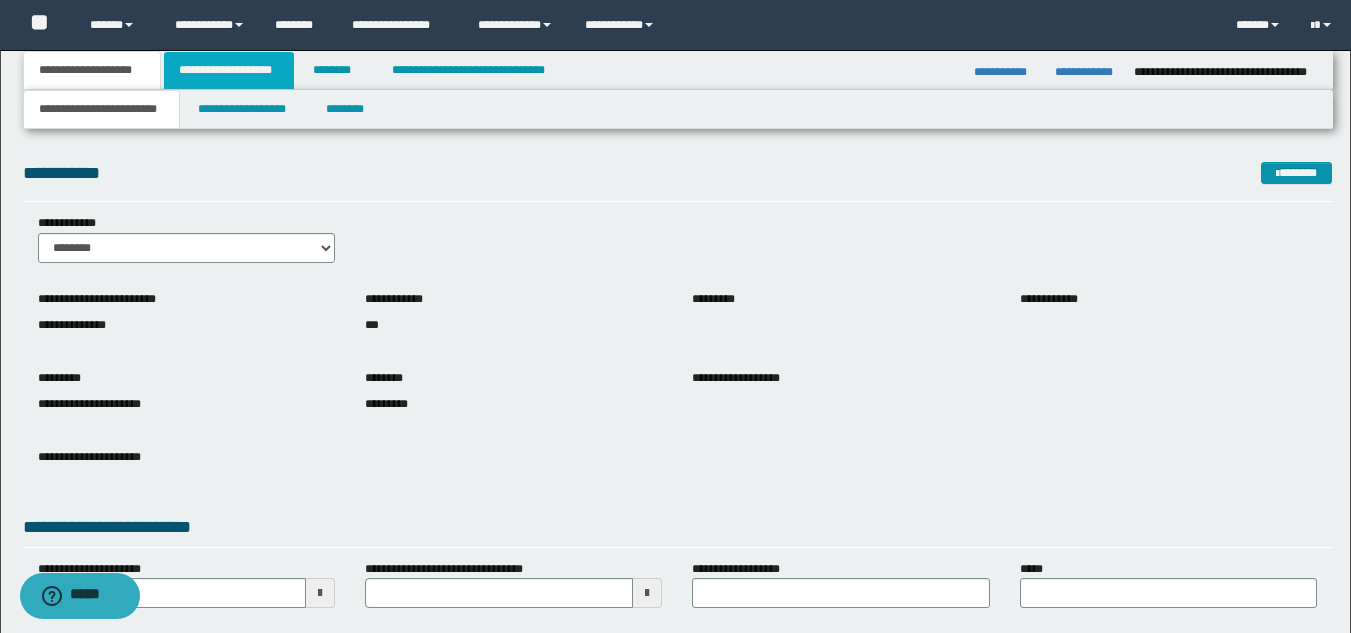 click on "**********" at bounding box center [229, 70] 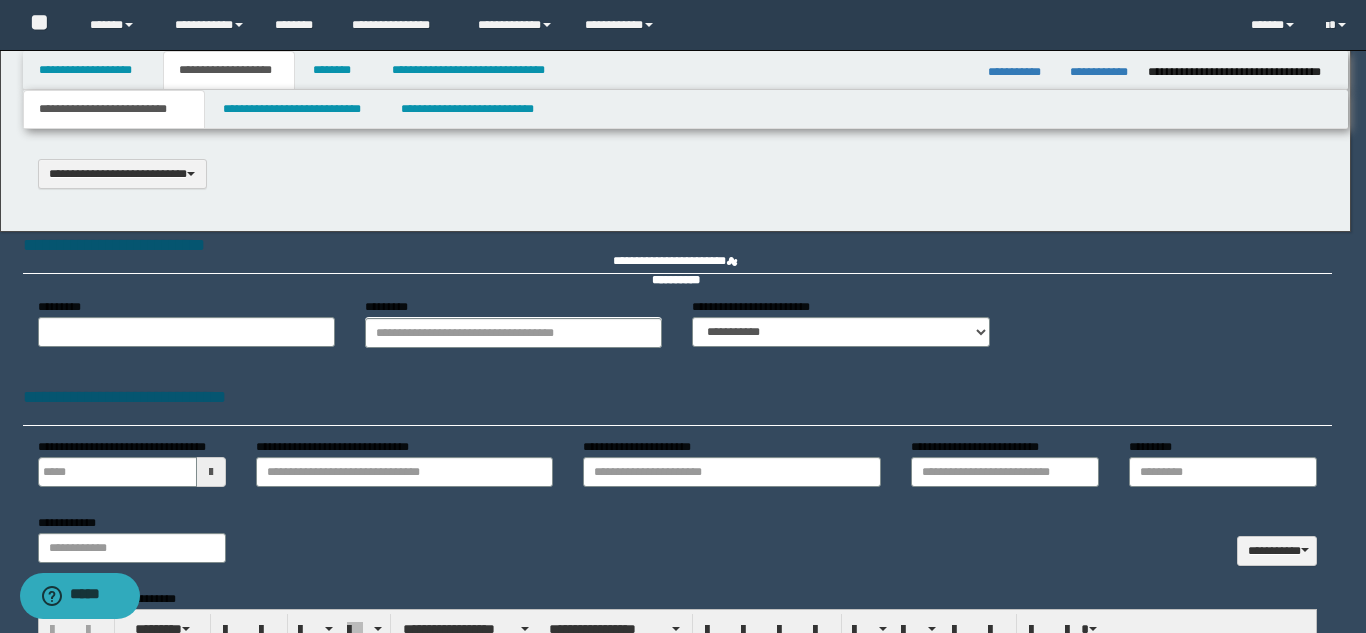 scroll, scrollTop: 0, scrollLeft: 0, axis: both 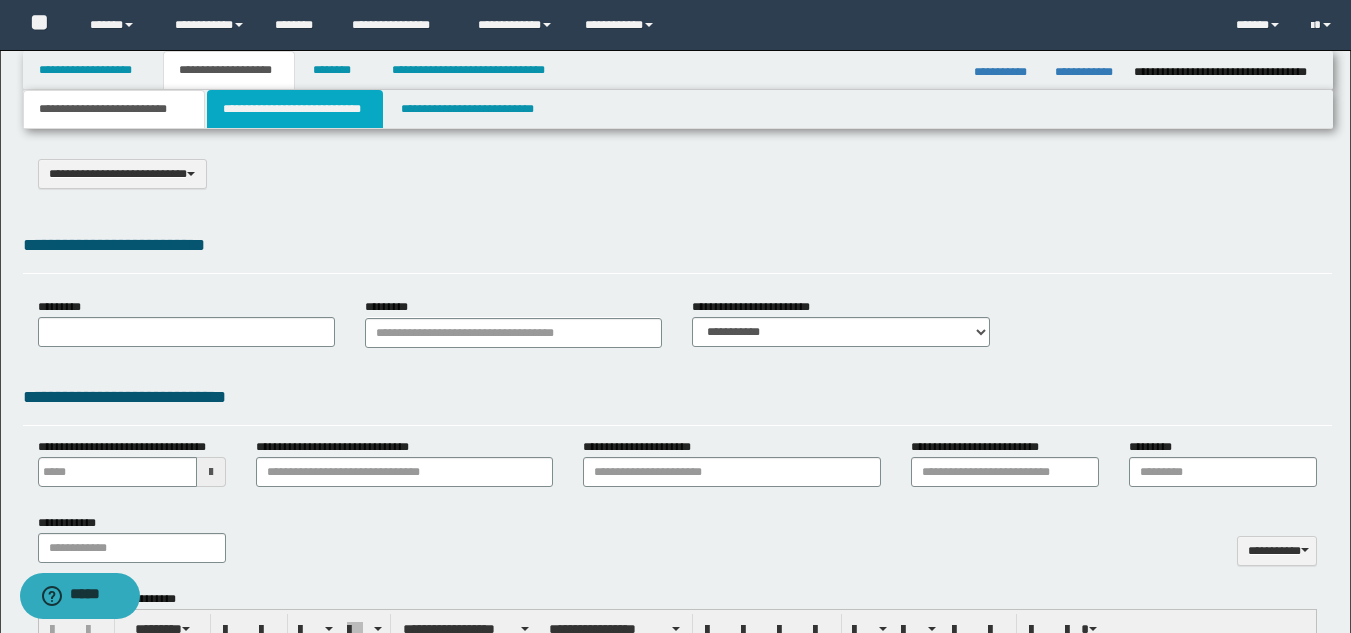 click on "**********" at bounding box center [295, 109] 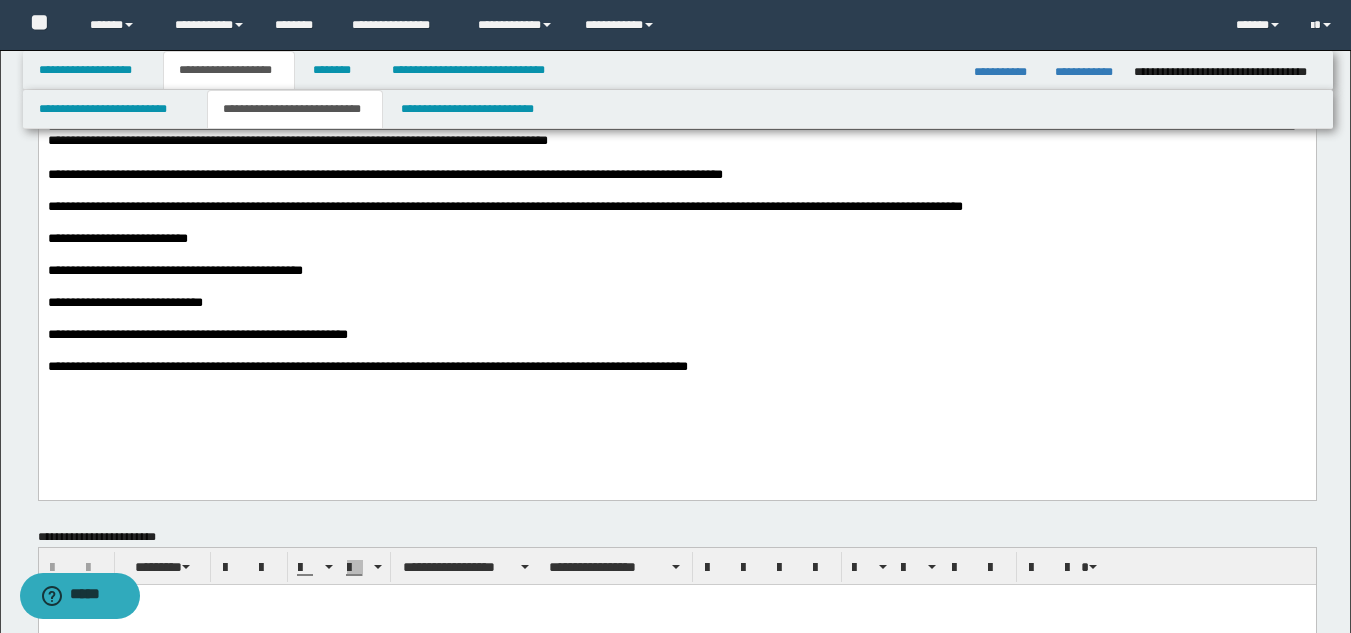 scroll, scrollTop: 0, scrollLeft: 0, axis: both 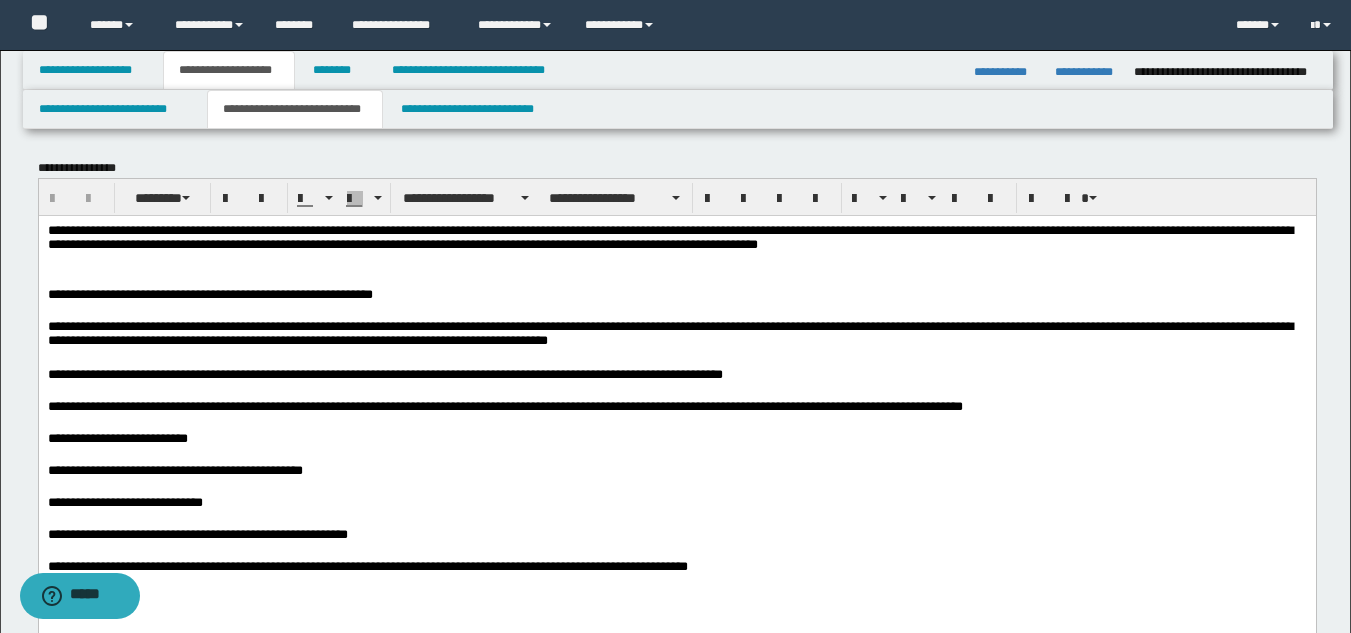 click on "**********" at bounding box center [1086, 72] 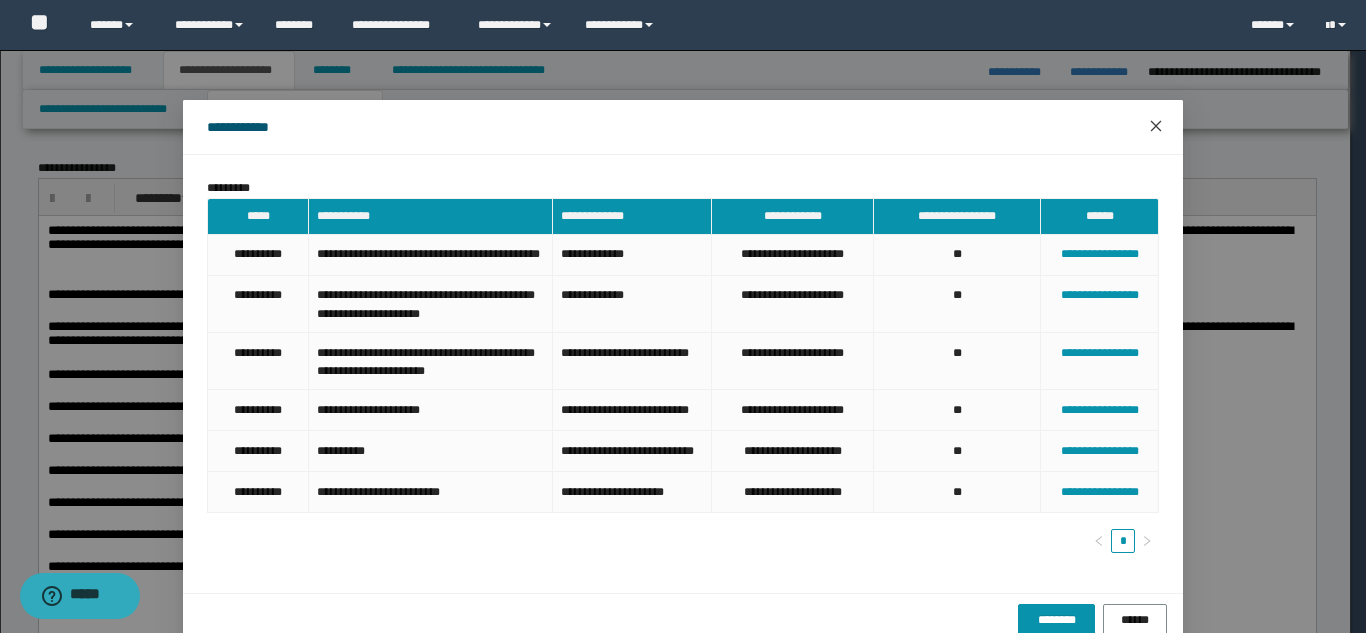 click at bounding box center [1156, 127] 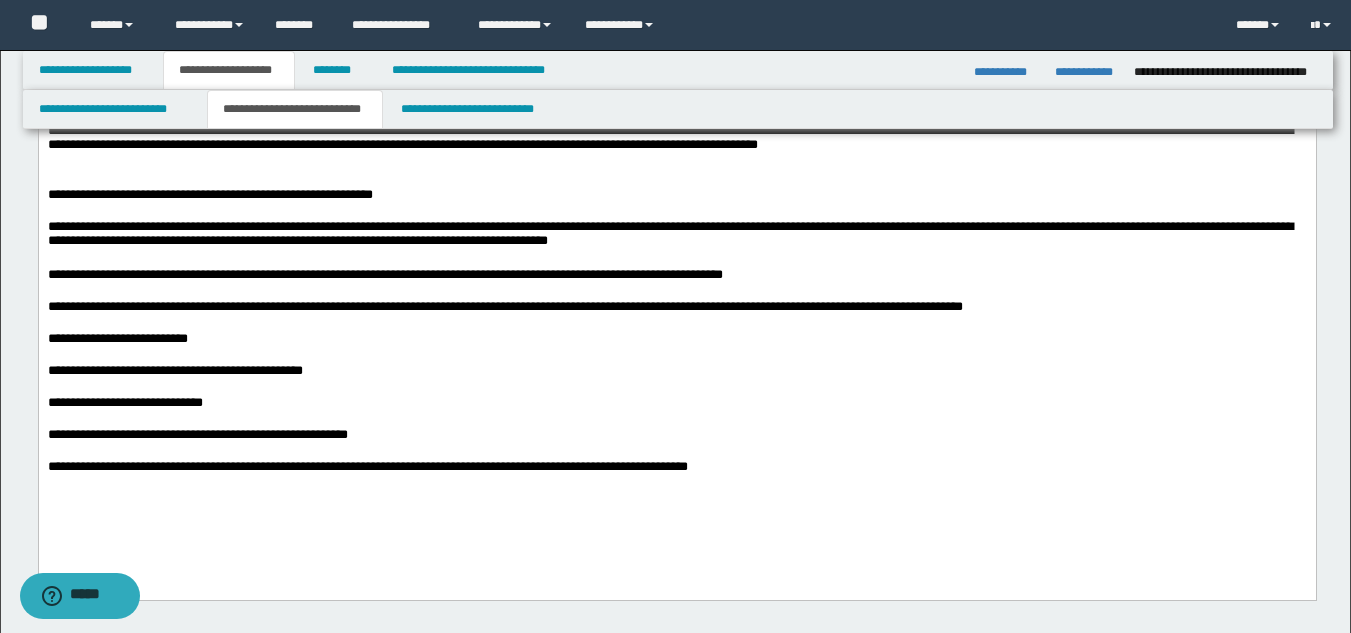 scroll, scrollTop: 0, scrollLeft: 0, axis: both 